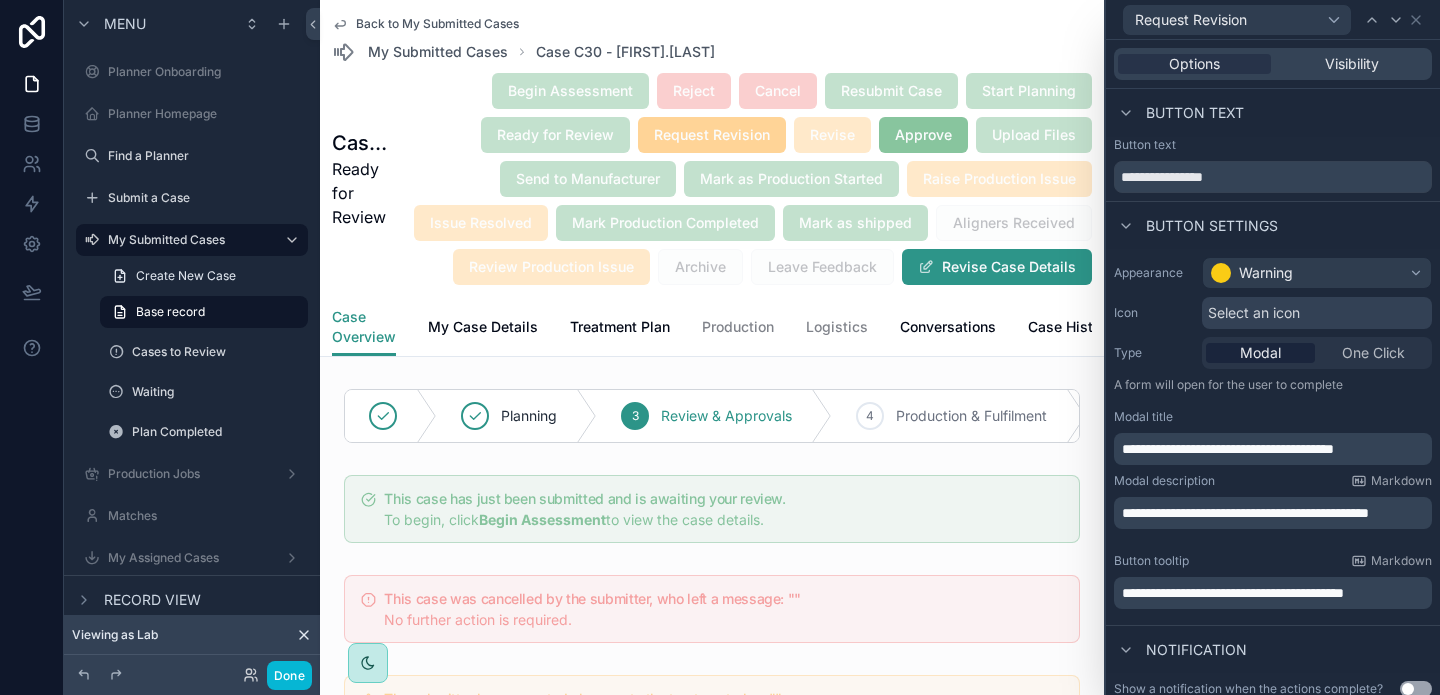 scroll, scrollTop: 0, scrollLeft: 0, axis: both 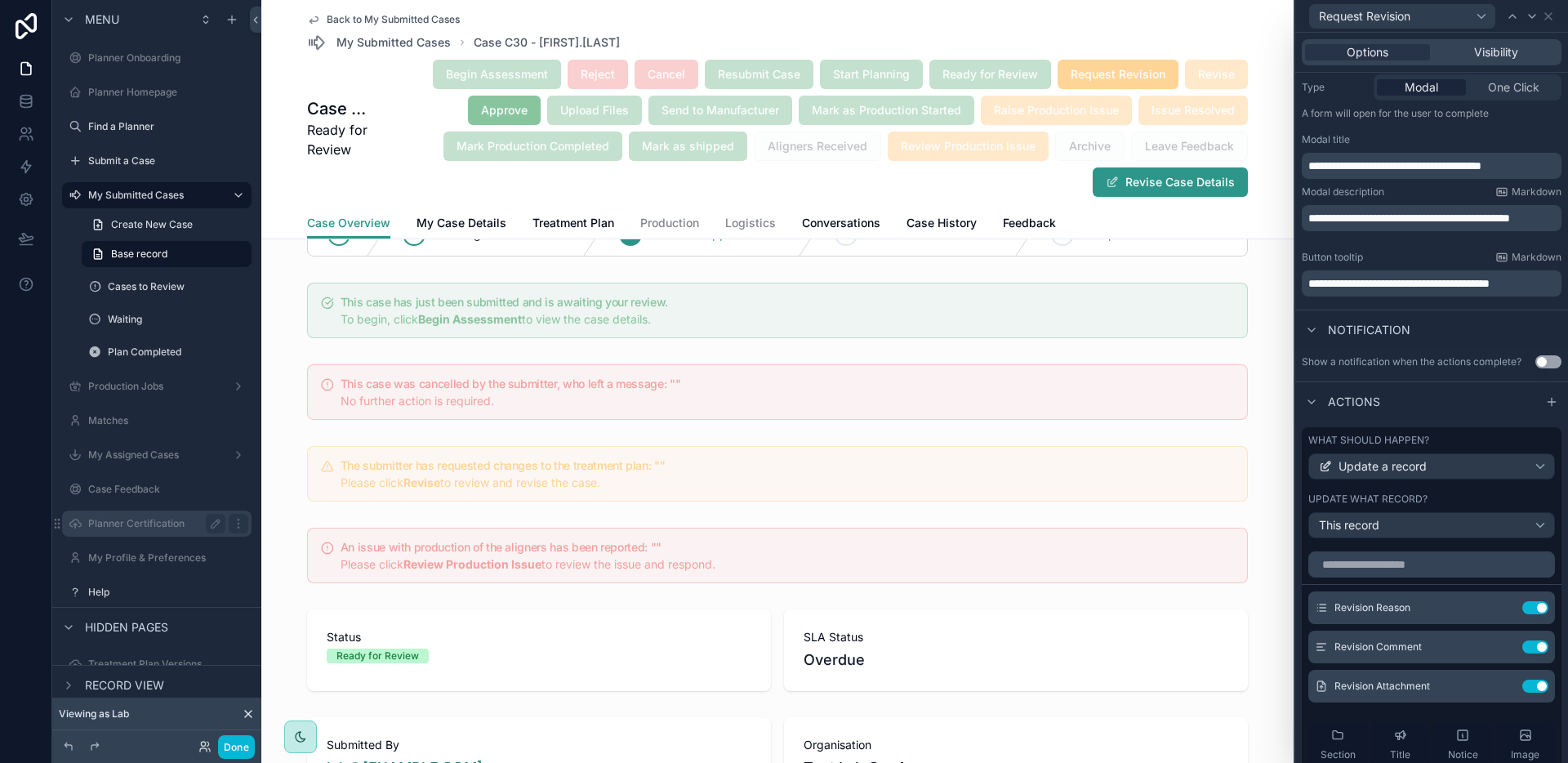 click on "Planner Certification" at bounding box center (154, 524) 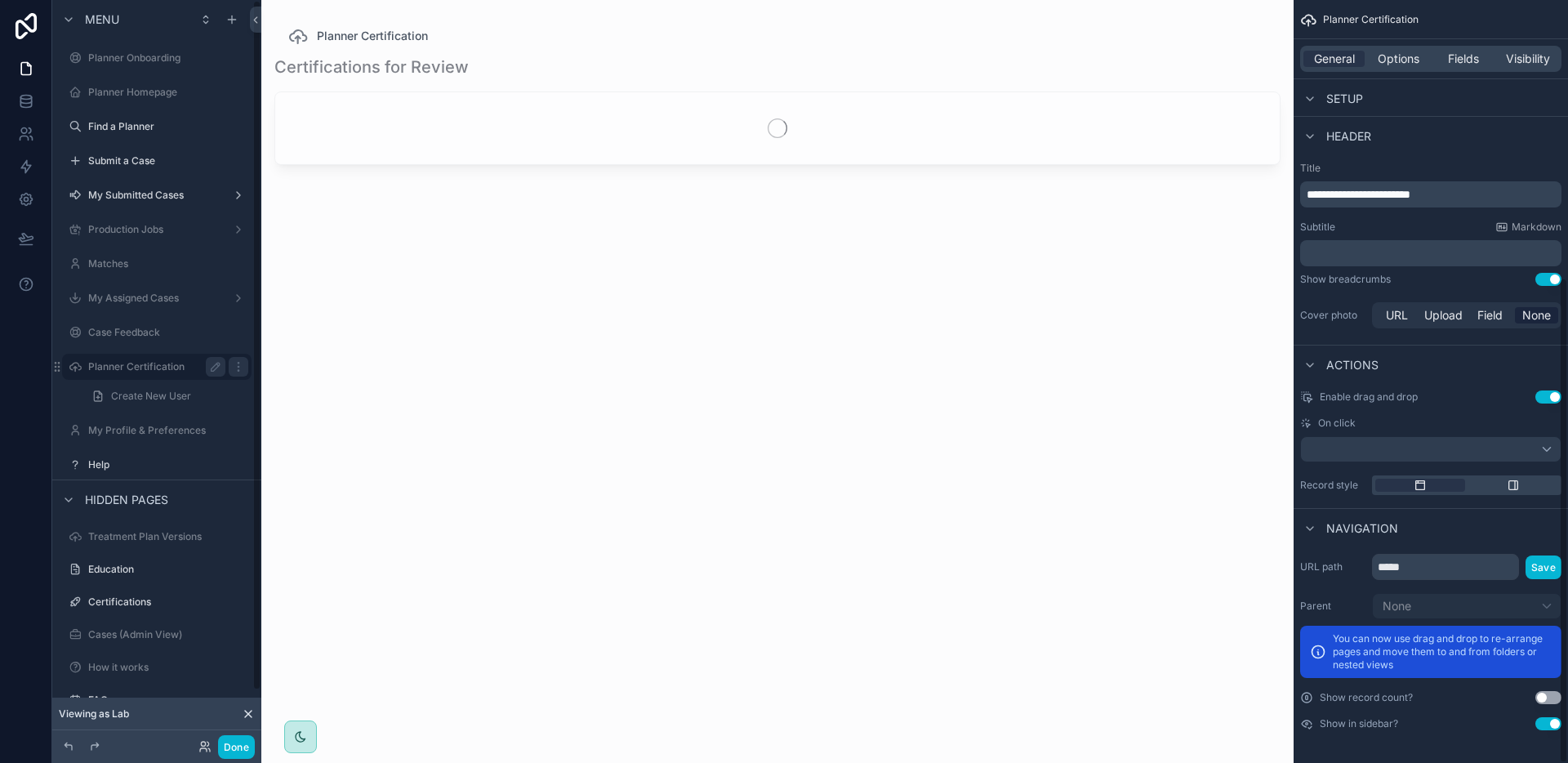scroll, scrollTop: 0, scrollLeft: 0, axis: both 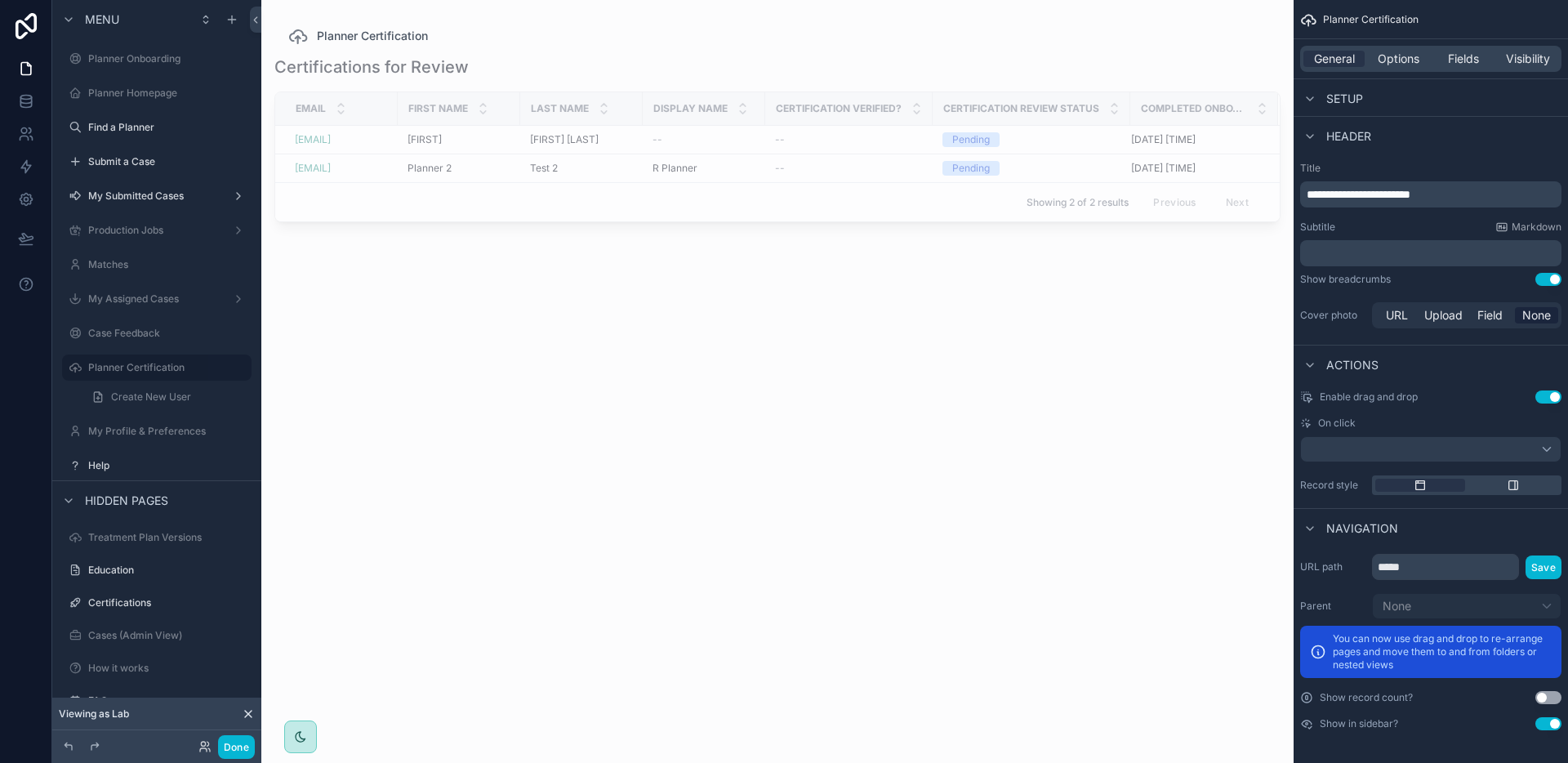click at bounding box center (777, 372) 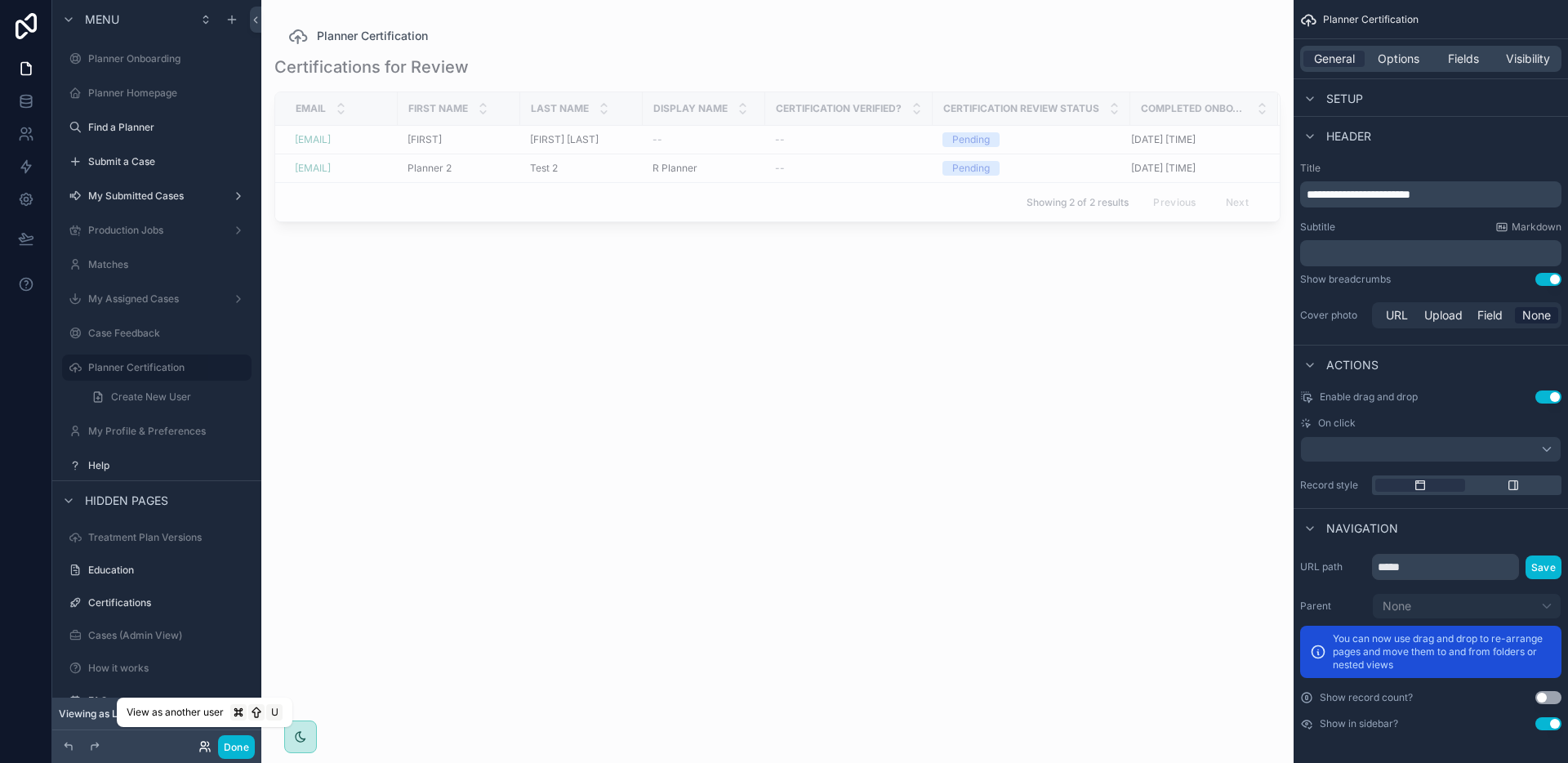 click 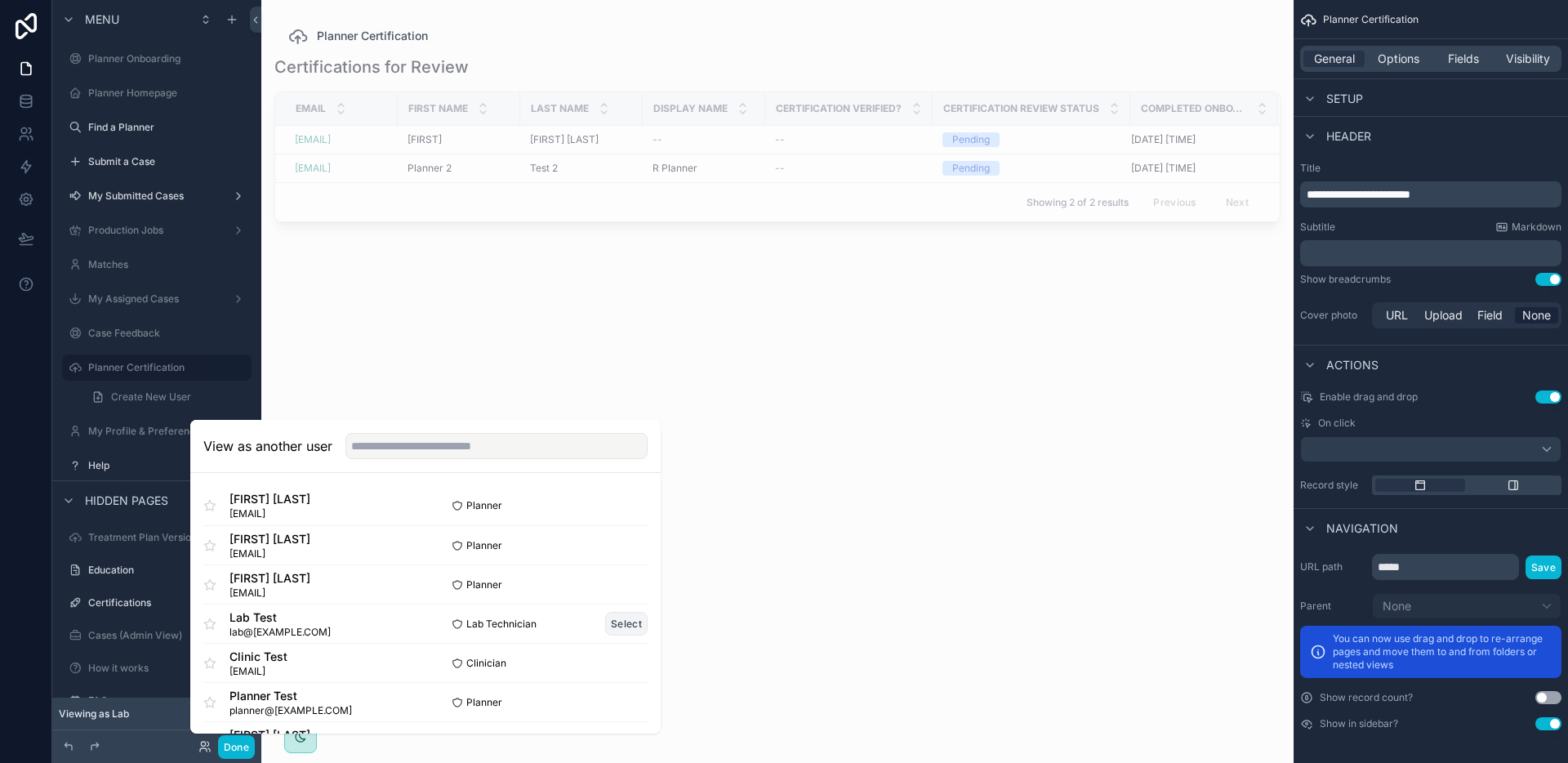 scroll, scrollTop: 79, scrollLeft: 0, axis: vertical 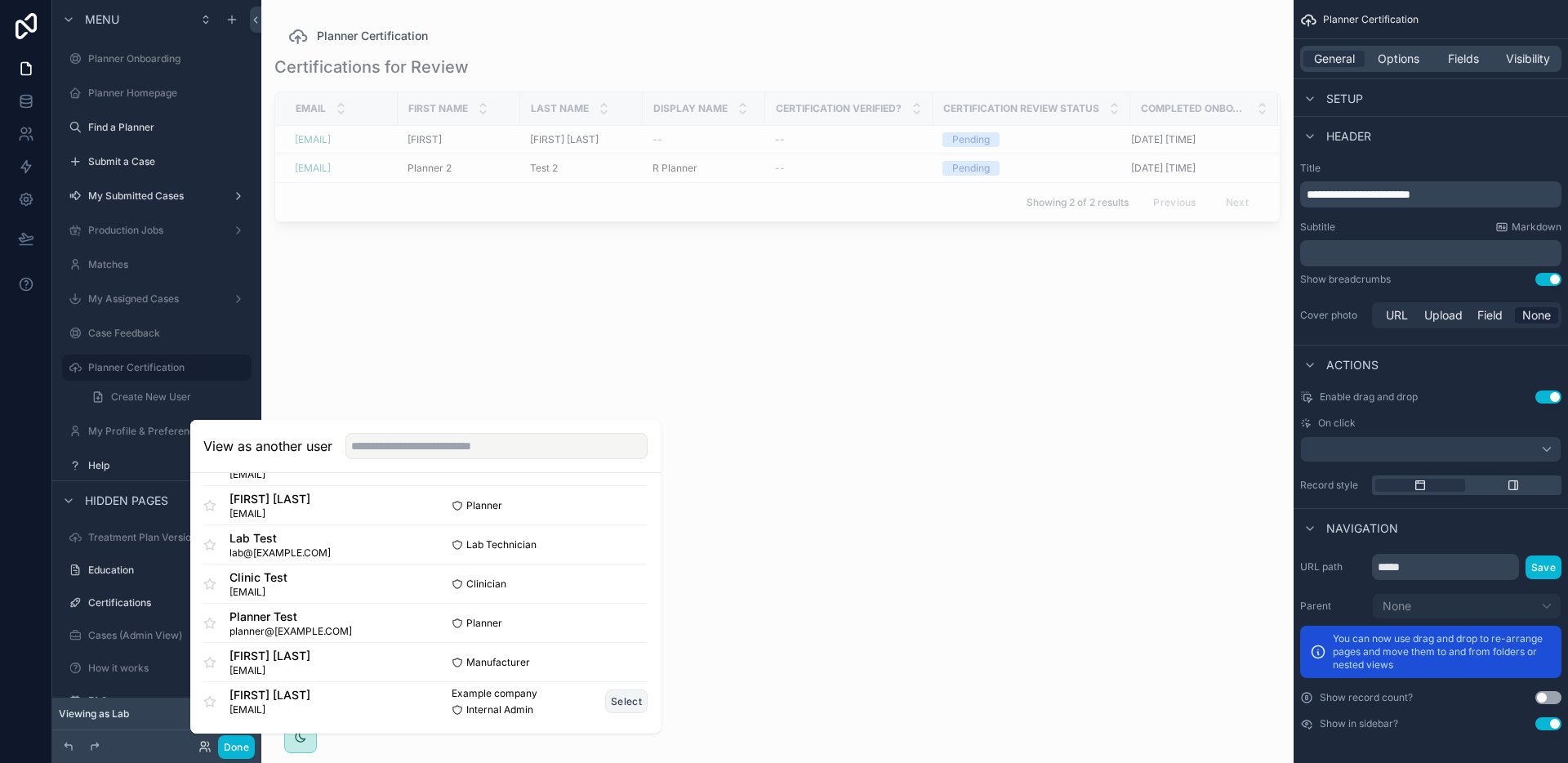 click on "Select" at bounding box center (626, 701) 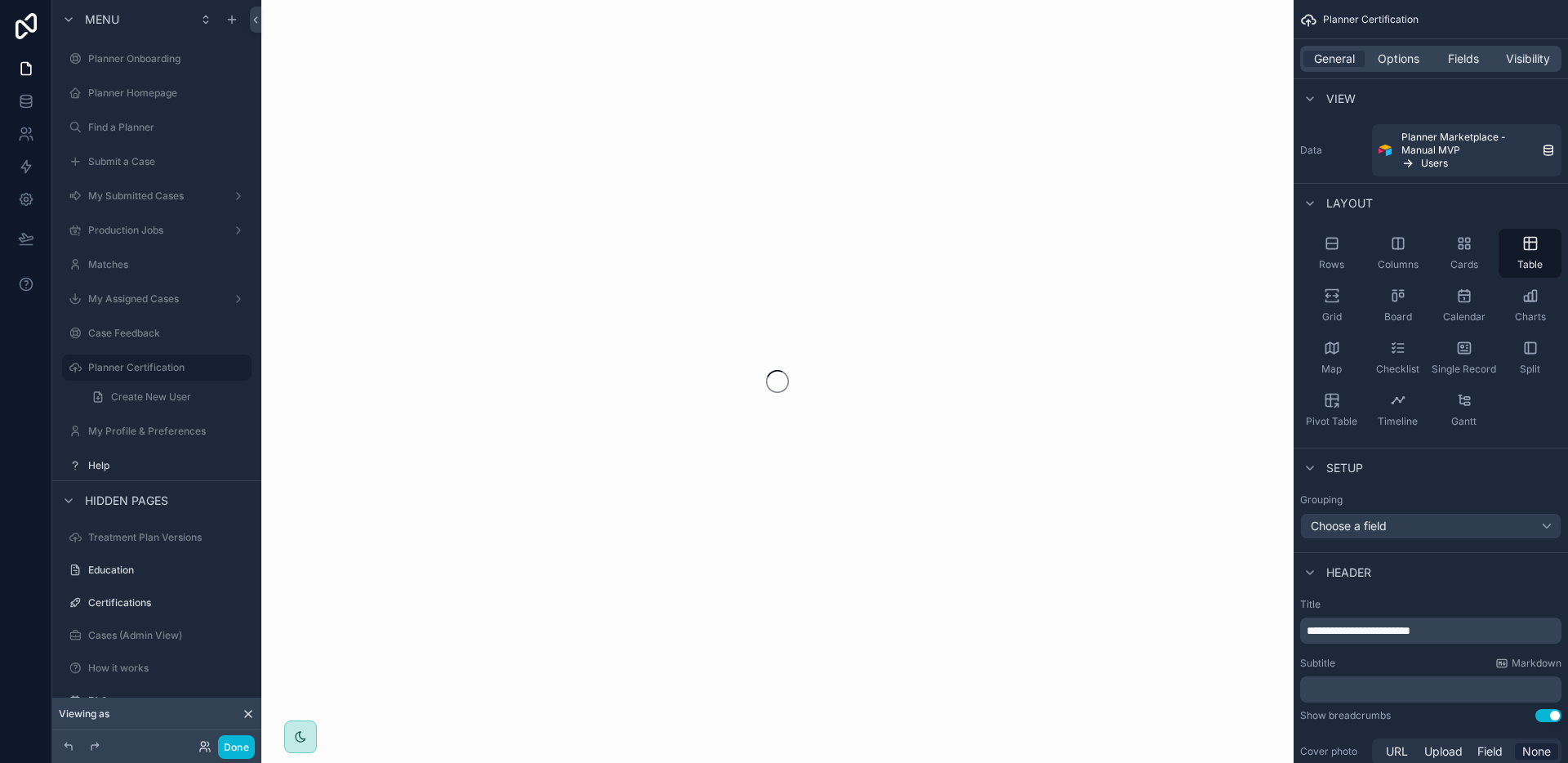 scroll, scrollTop: 0, scrollLeft: 0, axis: both 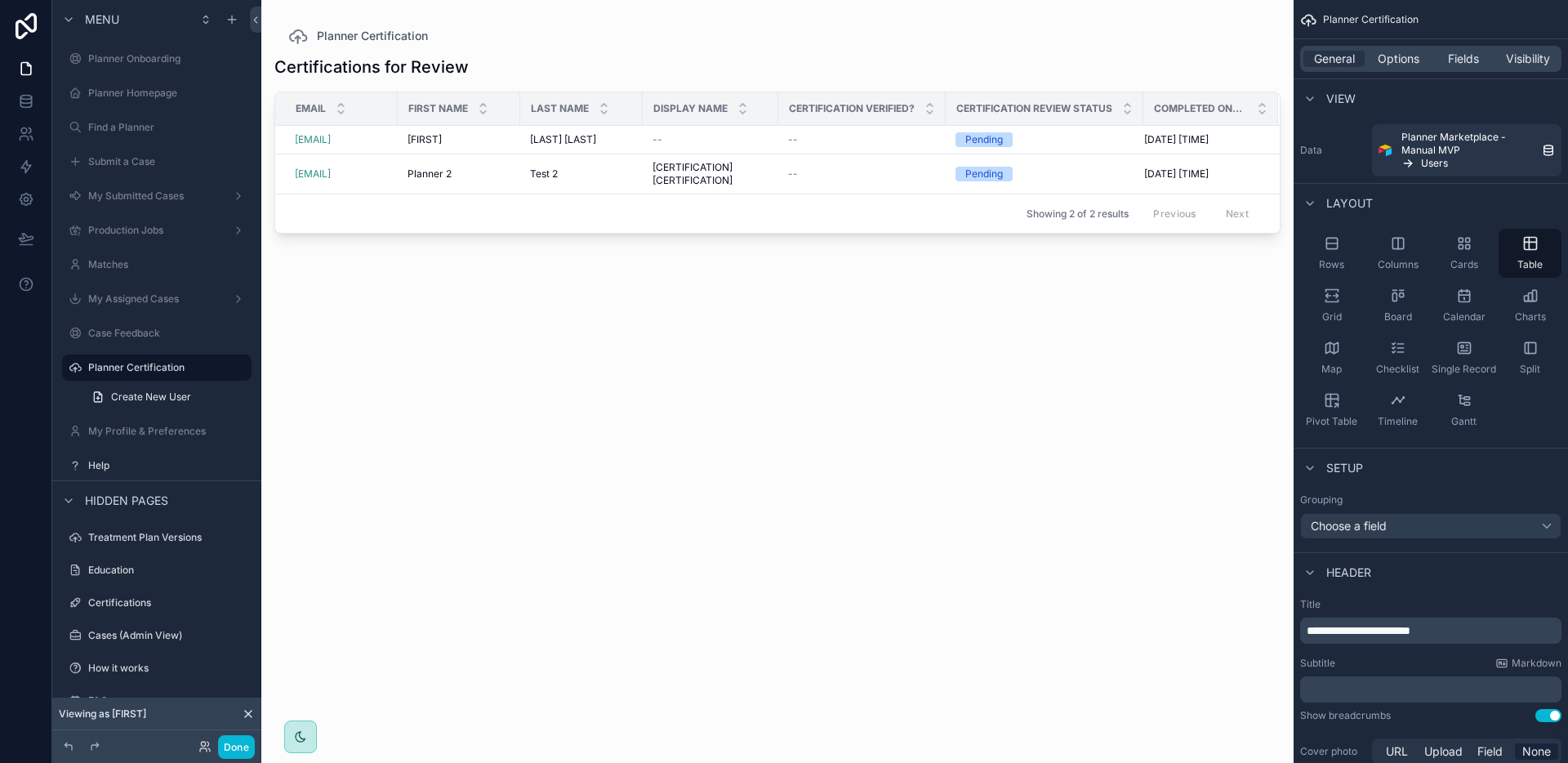 click on "Certifications for Review Email First Name Last Name Display Name Certification Verified? Certification Review Status Completed onboarding [EMAIL] [FIRST] [FIRST] [LAST] [LAST] [CERTIFICATION] [CERTIFICATION] [STATUS] [DATE] [TIME] [DATE] [TIME] [EMAIL] [CERTIFICATION] [CERTIFICATION] [CERTIFICATION] [CERTIFICATION] [STATUS] [DATE] [TIME] [DATE] [TIME] Showing 2 of 2 results Previous Next" at bounding box center (777, 395) 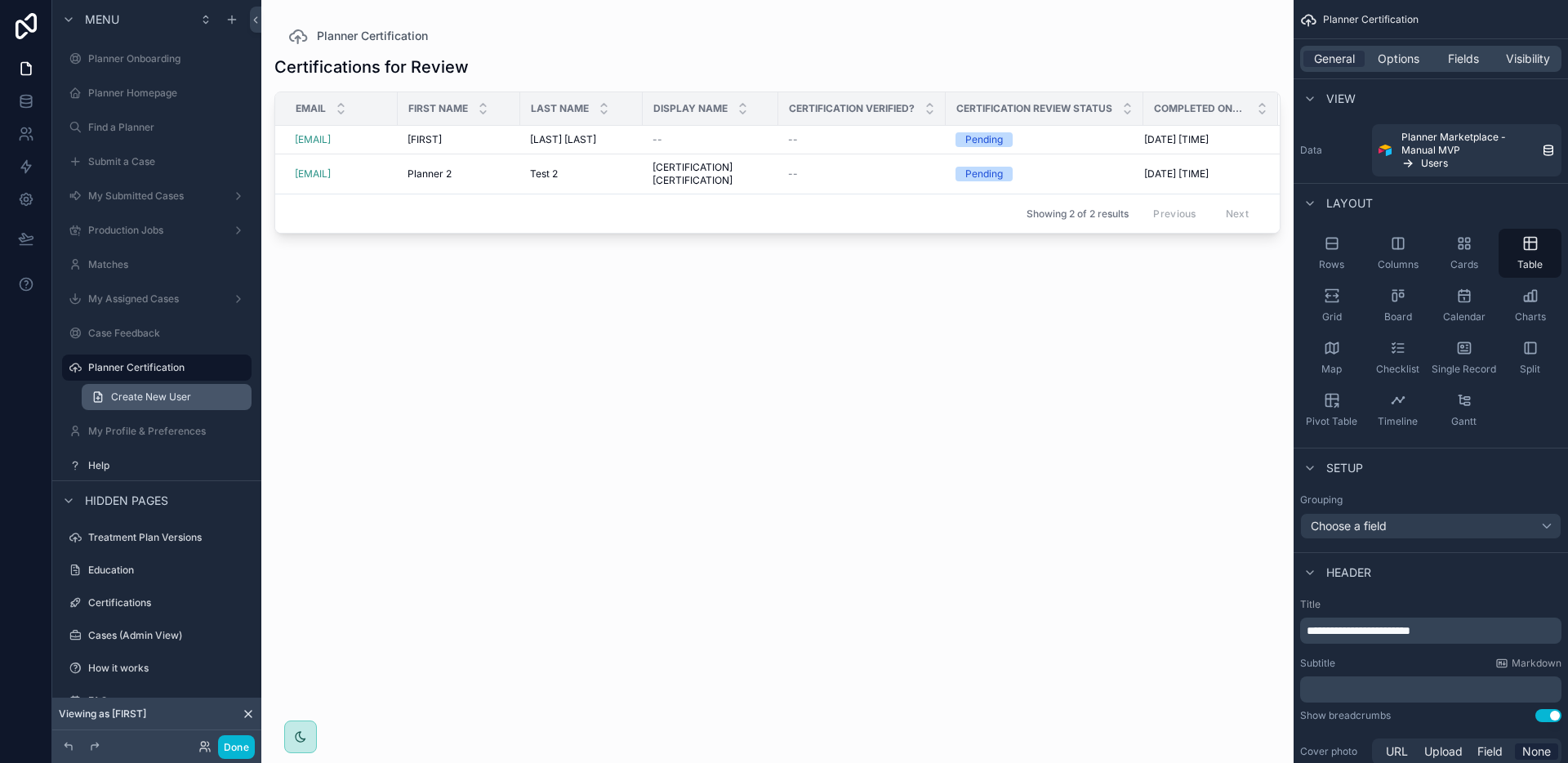 drag, startPoint x: 683, startPoint y: 427, endPoint x: 117, endPoint y: 409, distance: 566.2861 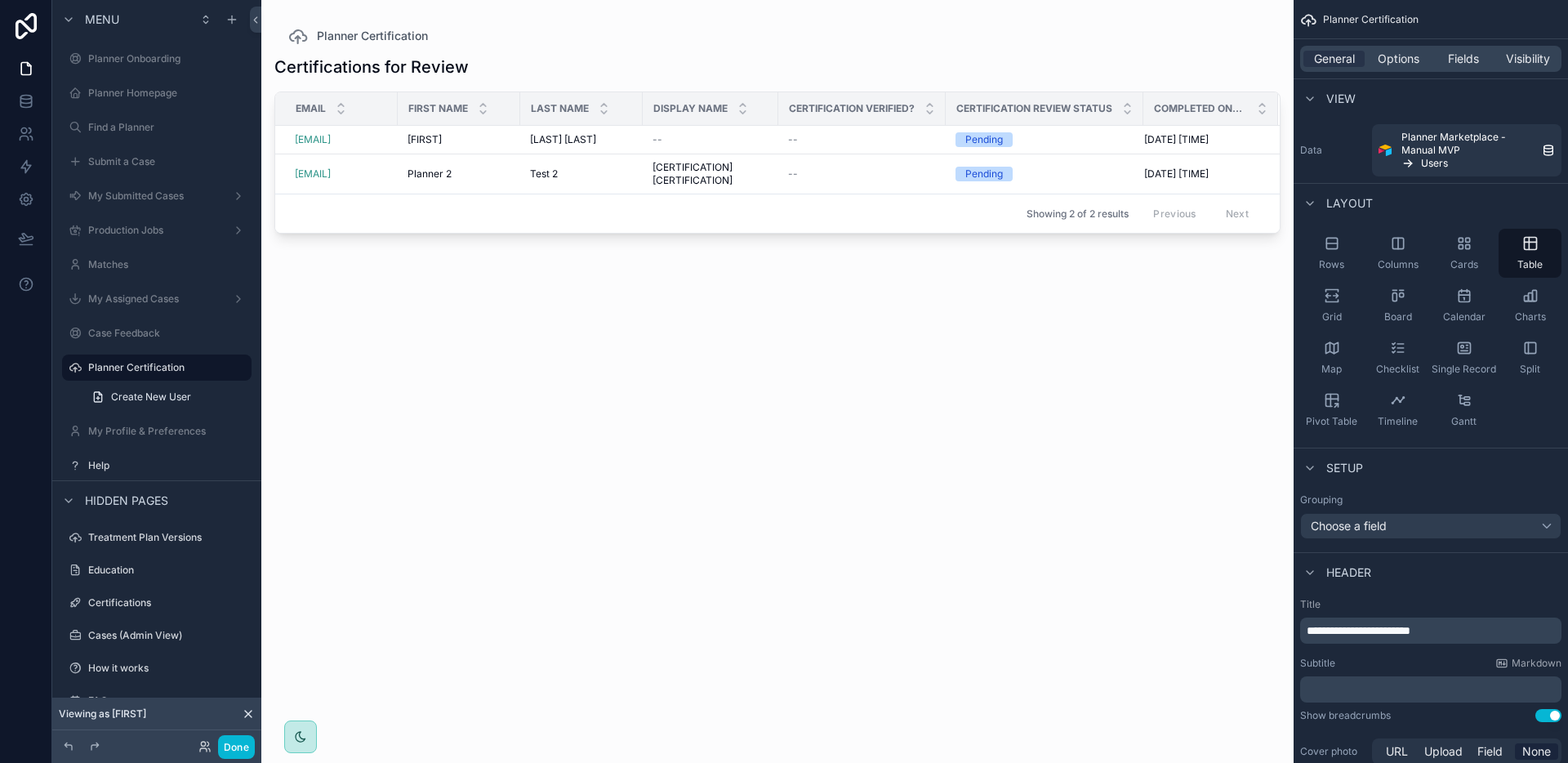 click on "Certifications for Review Email First Name Last Name Display Name Certification Verified? Certification Review Status Completed onboarding [EMAIL] [FIRST] [FIRST] [LAST] [LAST] [CERTIFICATION] [CERTIFICATION] [STATUS] [DATE] [TIME] [DATE] [TIME] [EMAIL] [CERTIFICATION] [CERTIFICATION] [CERTIFICATION] [CERTIFICATION] [STATUS] [DATE] [TIME] [DATE] [TIME] Showing 2 of 2 results Previous Next" at bounding box center (777, 395) 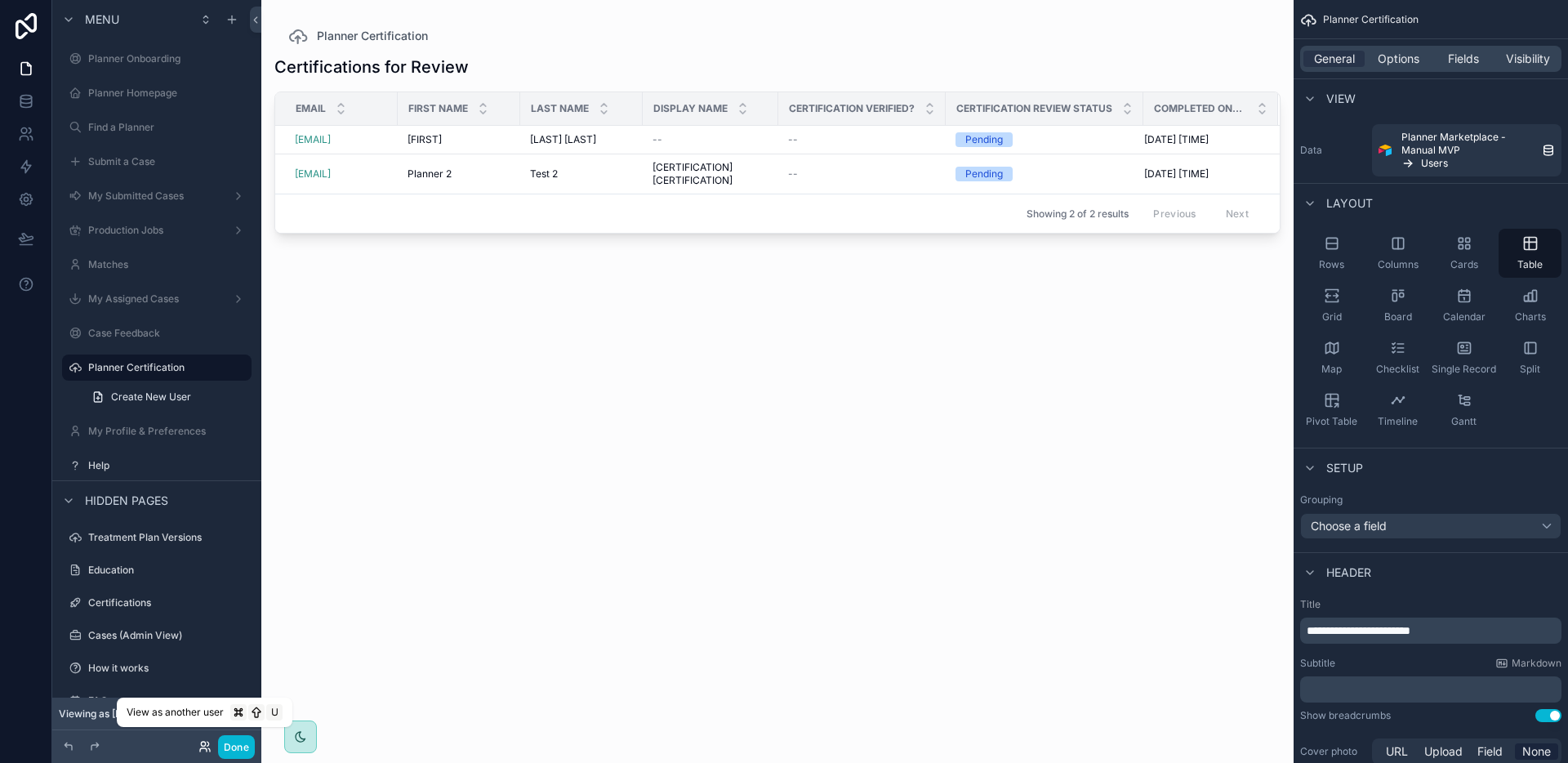 click 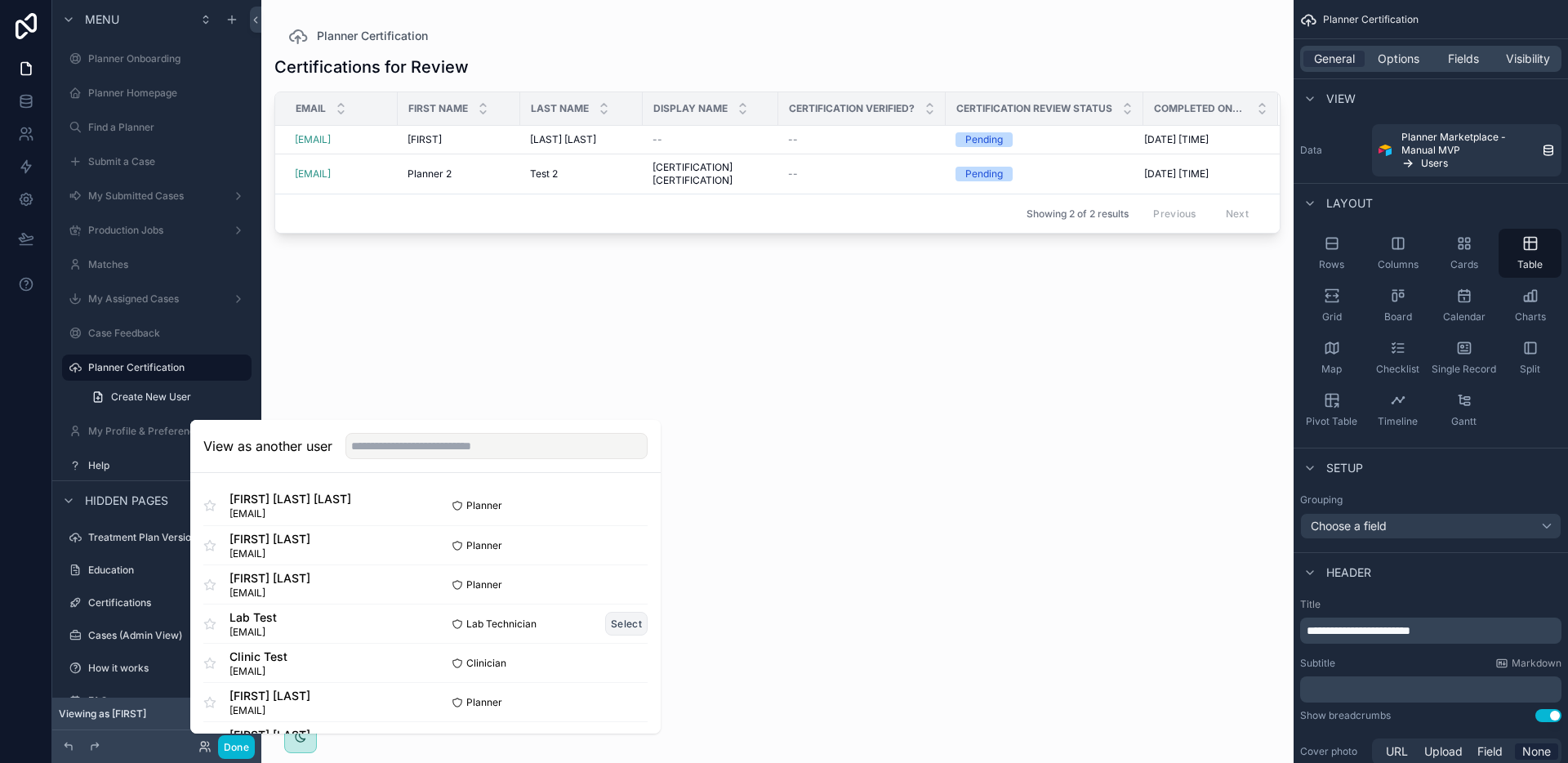 click on "Select" at bounding box center (626, 623) 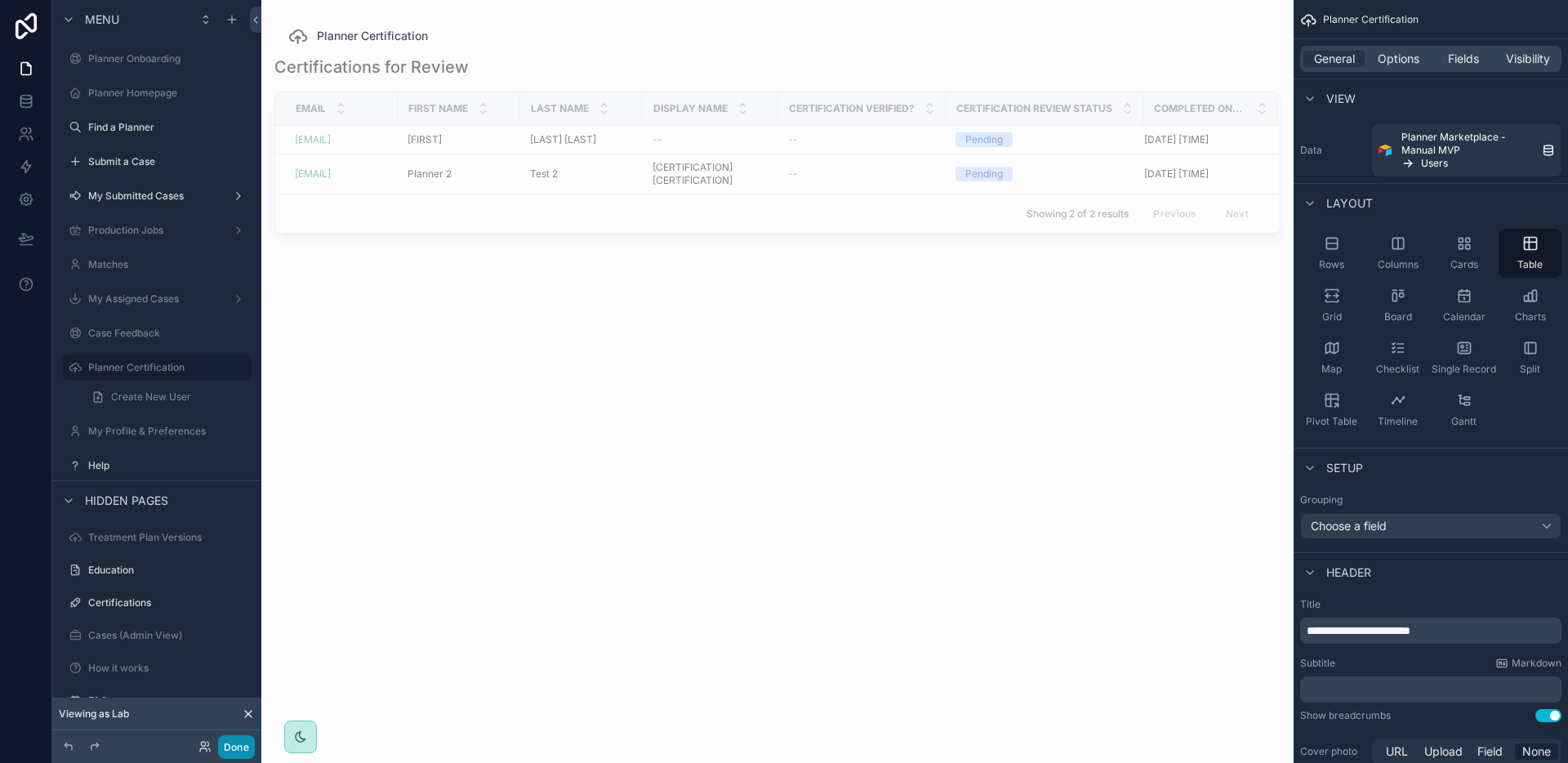 click on "Done" at bounding box center (236, 747) 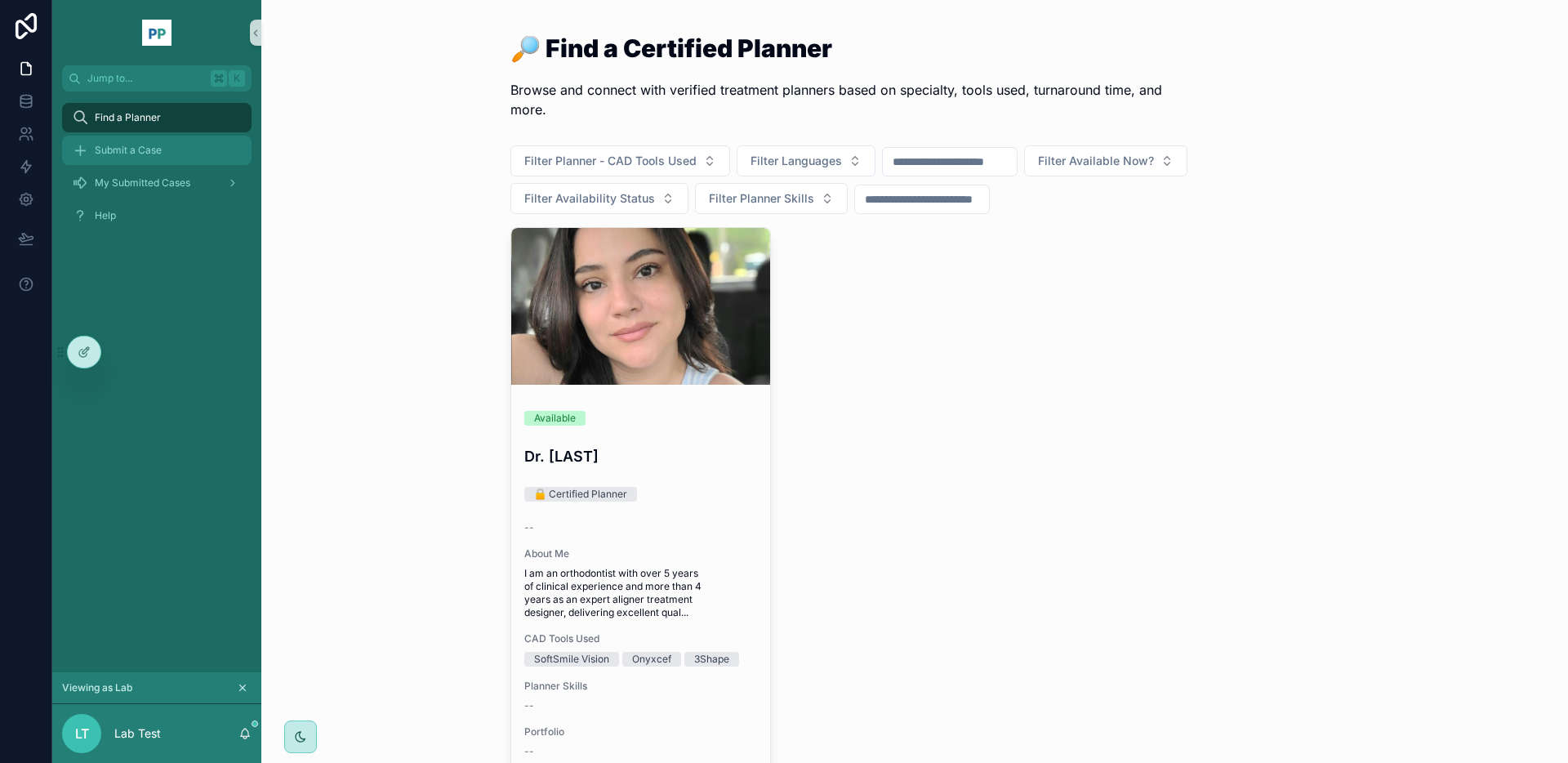 click on "Submit a Case" at bounding box center (157, 150) 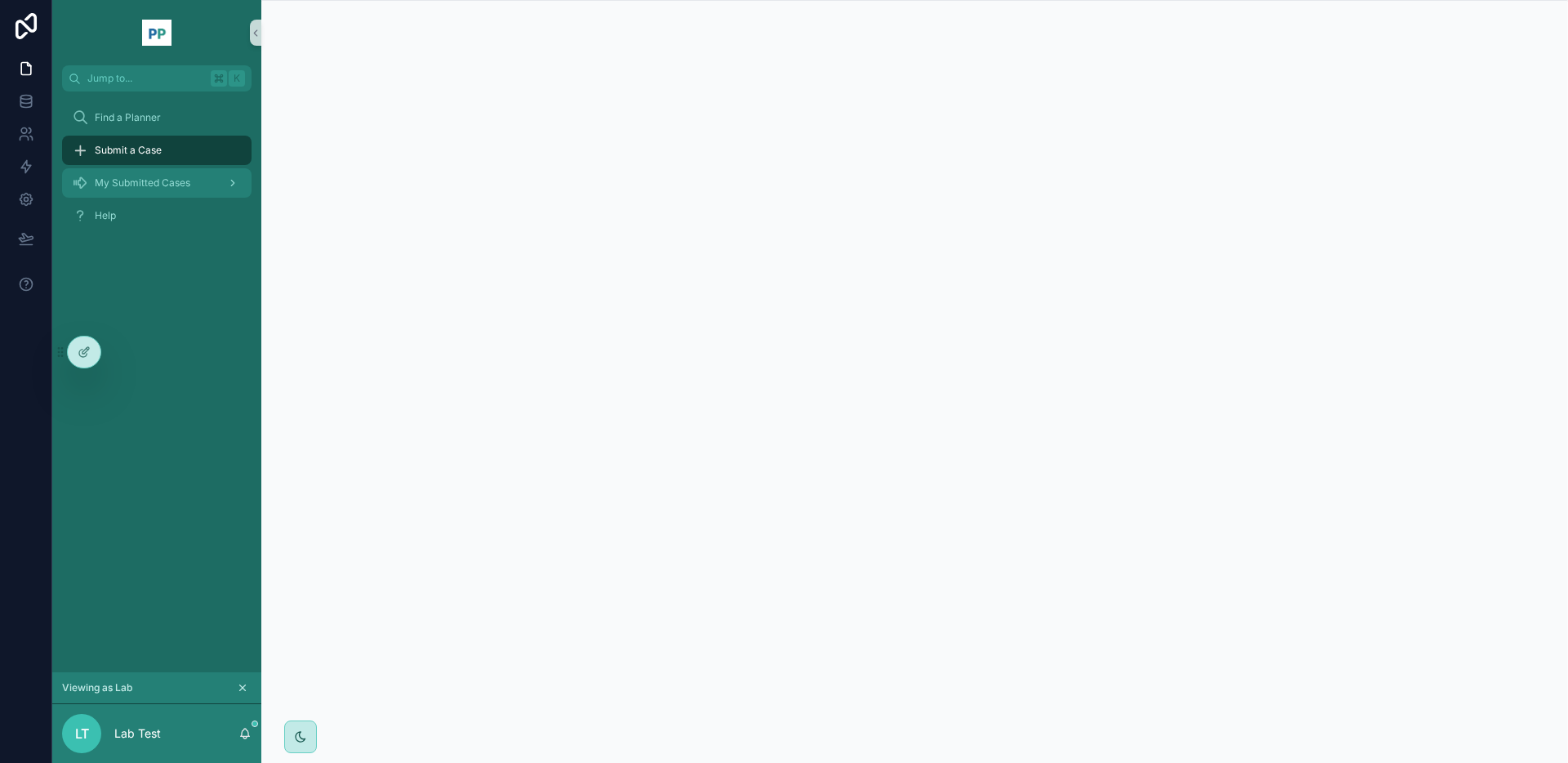 click on "My Submitted Cases" at bounding box center (157, 183) 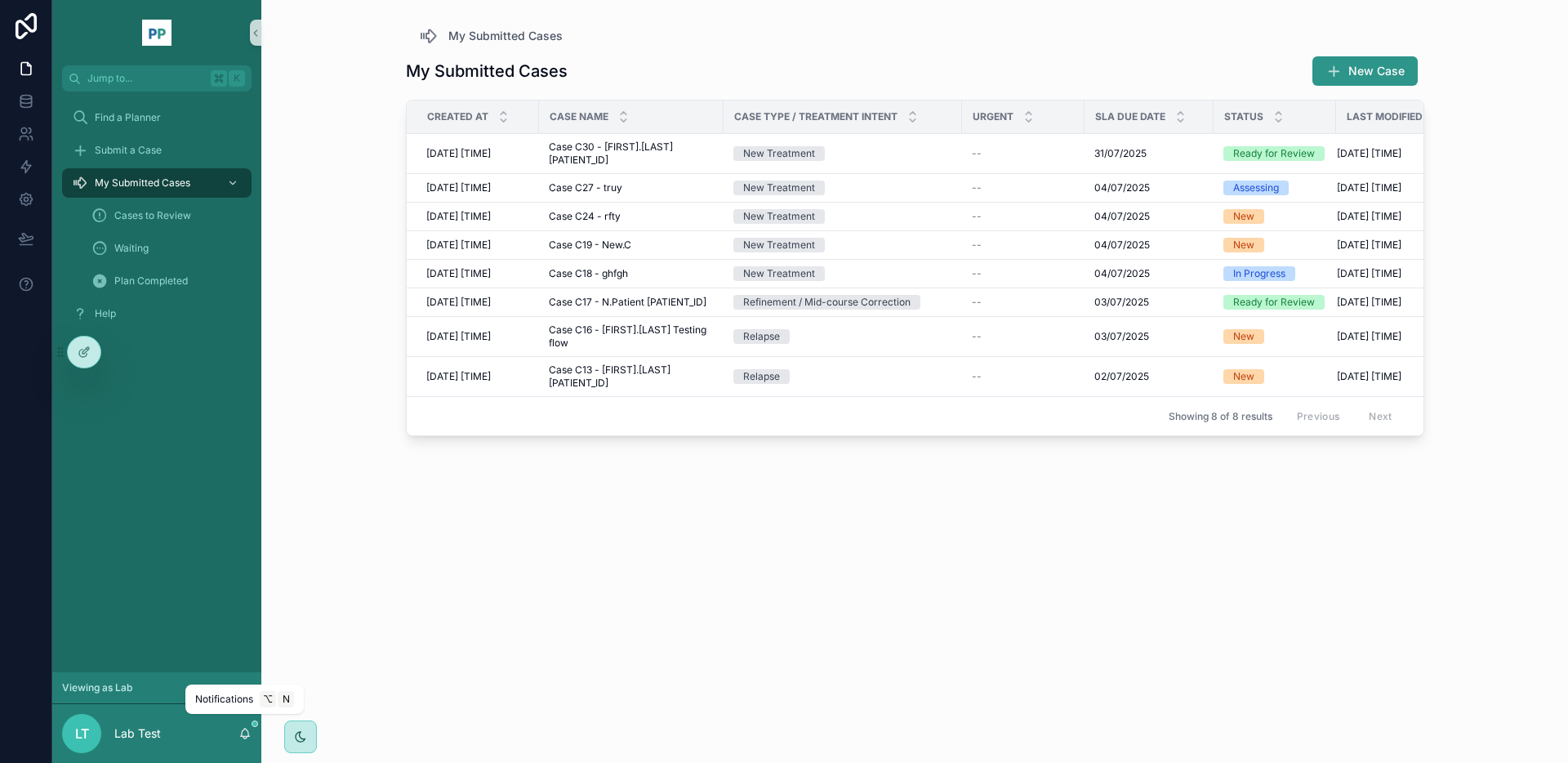 click 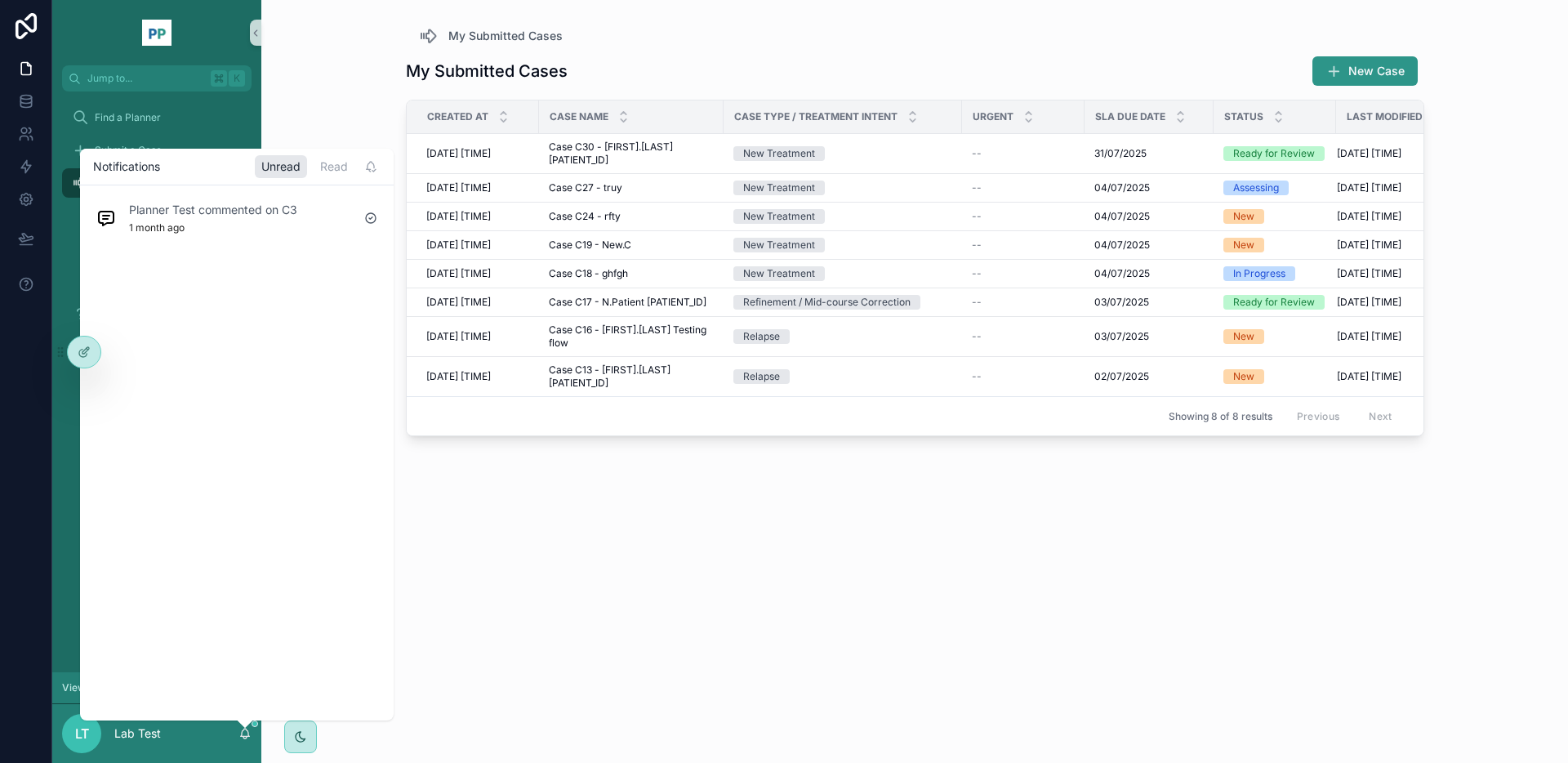 click on "New Case Created at [DATE] [TIME] [DATE] [TIME] Case C30 - [FIRST].[LAST] [PATIENT_ID] Case C30 - [FIRST].[LAST] [PATIENT_ID] New Treatment -- [DATE] [DATE] Ready for Review [DATE] [TIME] [DATE] [TIME] [DATE] [TIME] [DATE] [TIME] Case C27 - truy  Case C27 - truy  New Treatment -- [DATE] [DATE] Assessing [DATE] [TIME] [DATE] [TIME] Cancel [DATE] [TIME] [DATE] [TIME] Case C24 - rfty  Case C24 - rfty  New Treatment -- [DATE] [DATE] New [DATE] [TIME] [DATE] [TIME] [DATE] [TIME] [DATE] [TIME] Case C19 - New.C  Case C19 - New.C  New Treatment -- [DATE] [DATE] New [DATE] [TIME] [DATE] [TIME] [DATE] [TIME] [DATE] [TIME] Case C18 - ghfgh  Case C18 - ghfgh  New Treatment -- [DATE] [DATE] In Progress -- -- N" at bounding box center (915, 395) 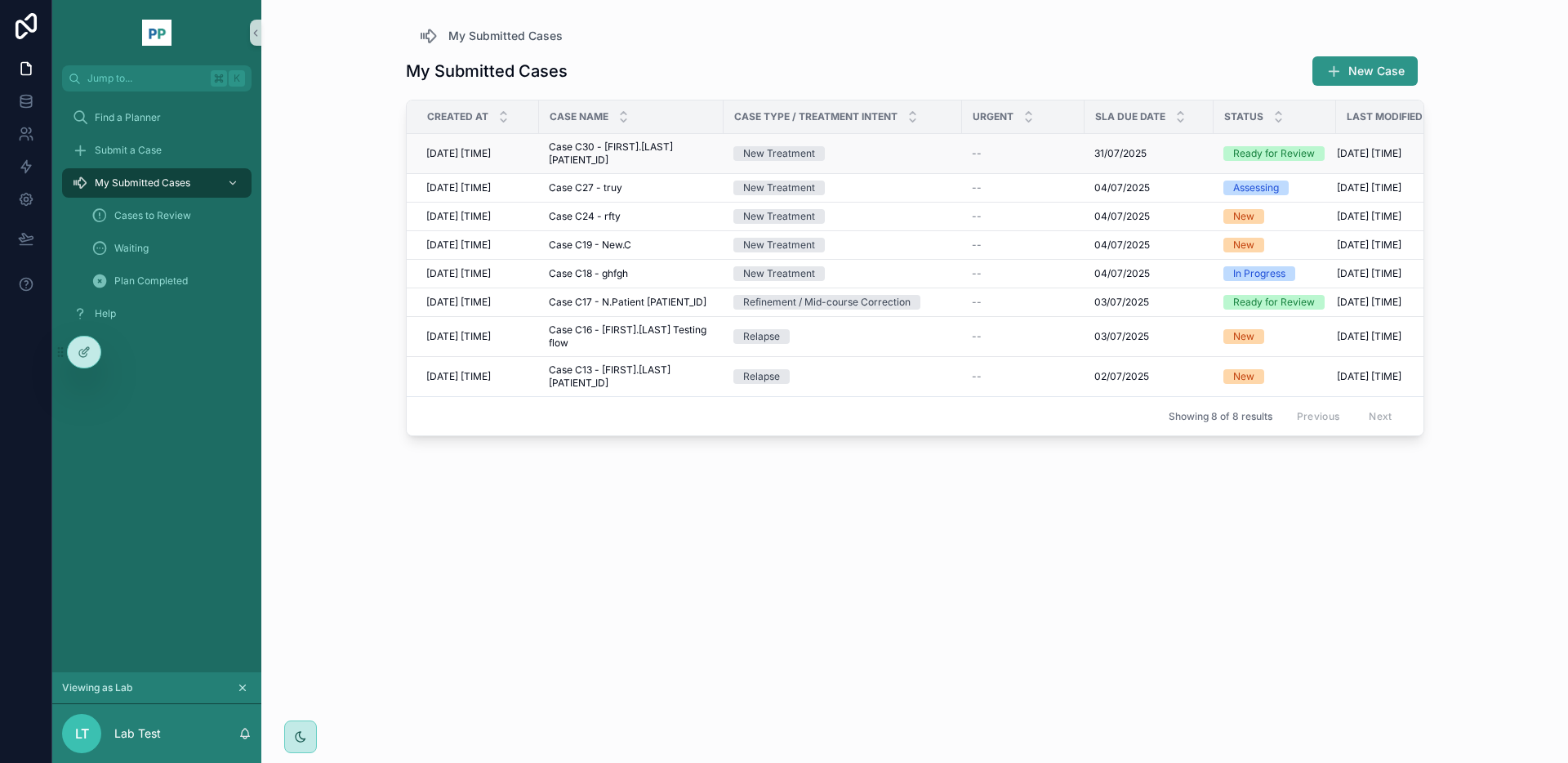 click on "Case C30 - [FIRST].[LAST] [PATIENT_ID]" at bounding box center [631, 154] 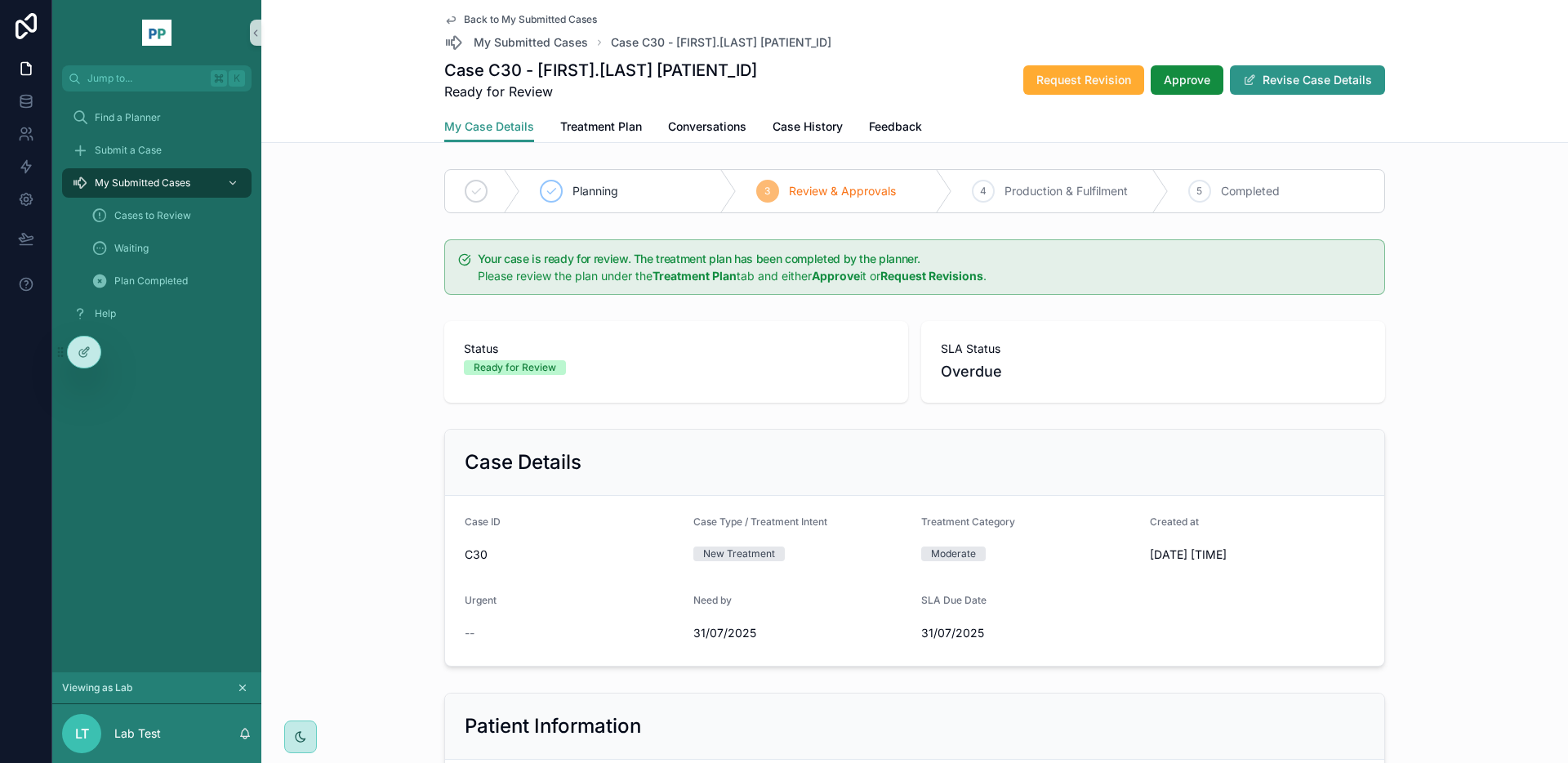 scroll, scrollTop: 327, scrollLeft: 0, axis: vertical 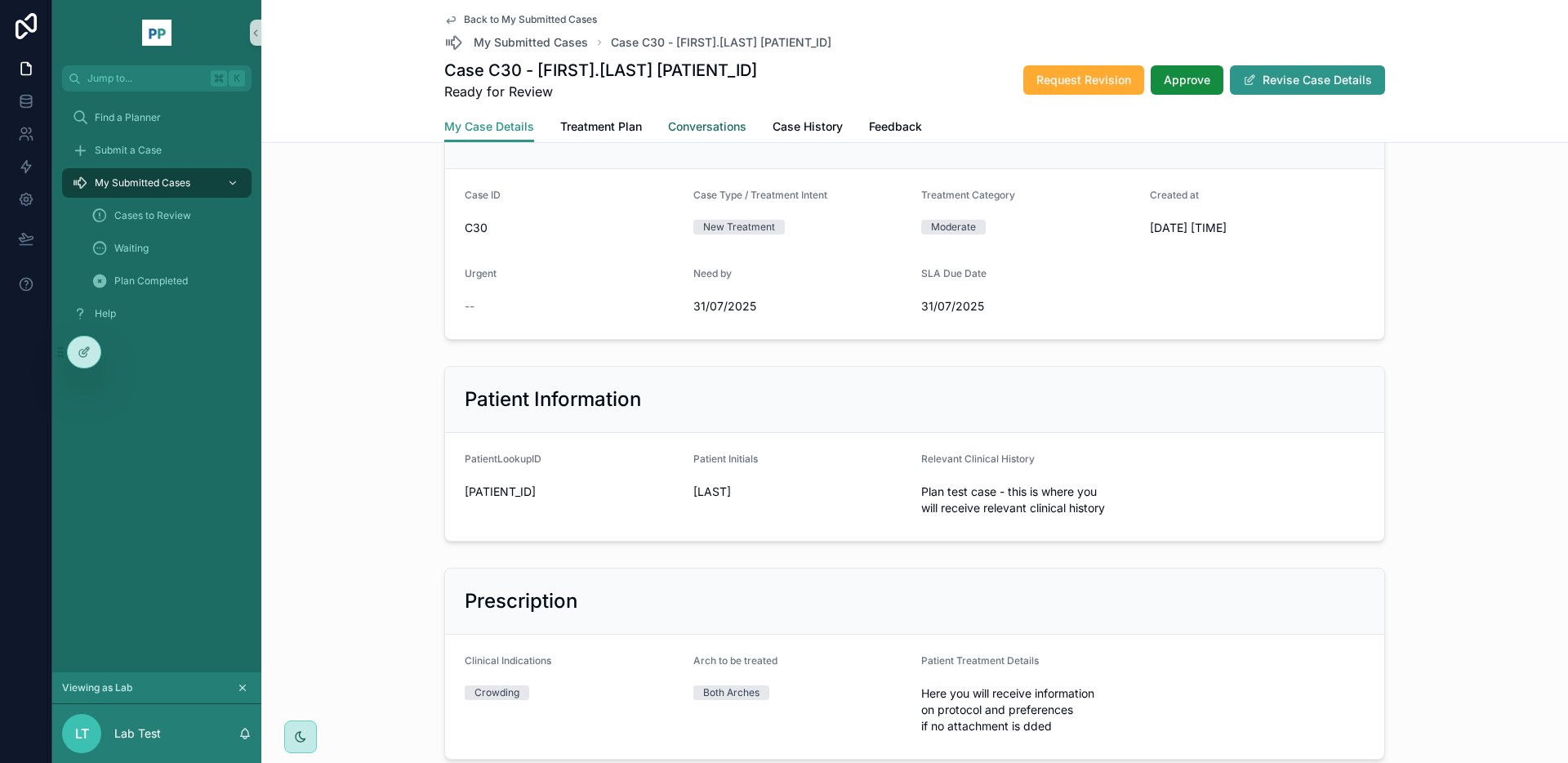 click on "Conversations" at bounding box center [707, 127] 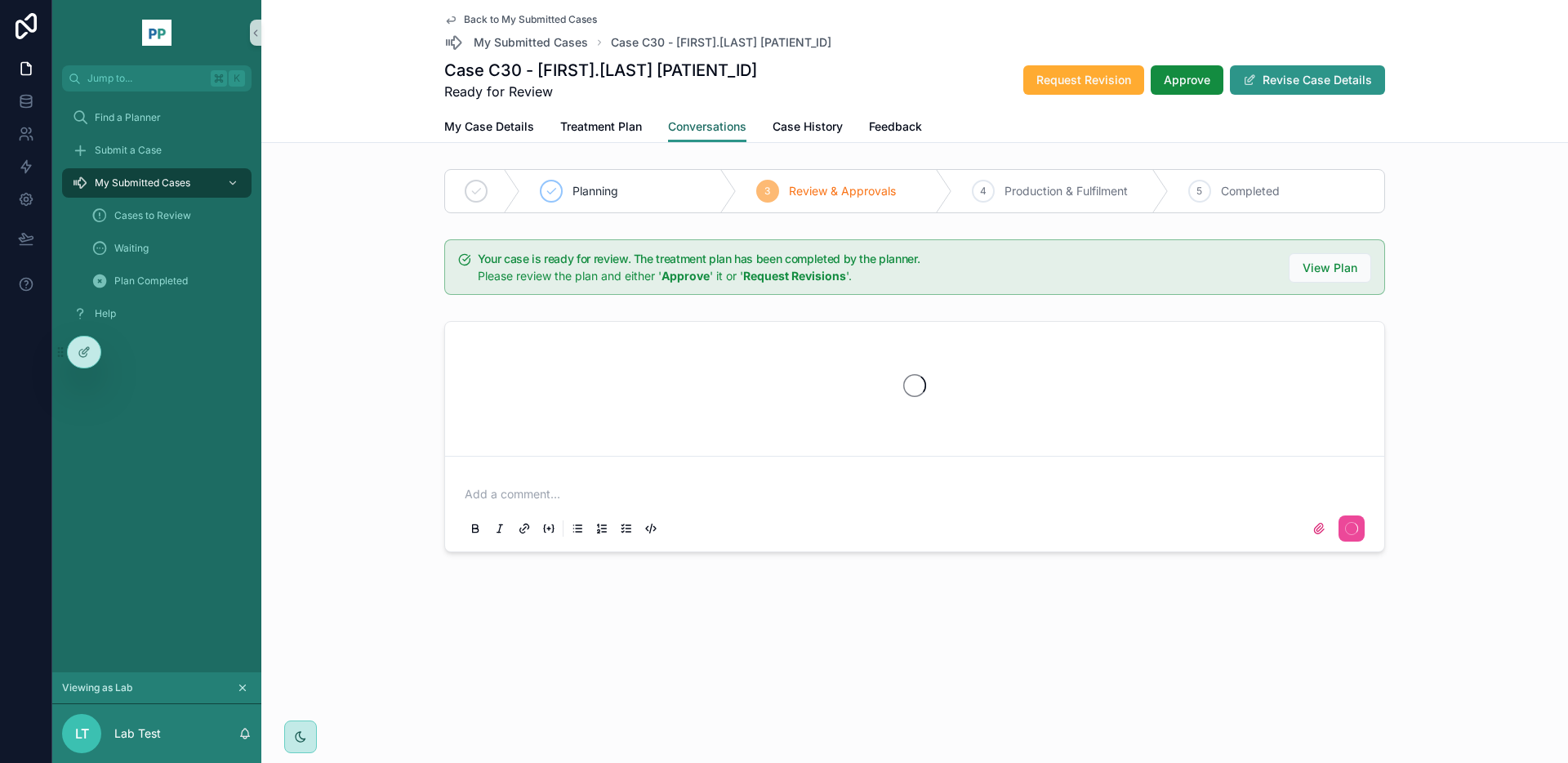 scroll, scrollTop: 0, scrollLeft: 0, axis: both 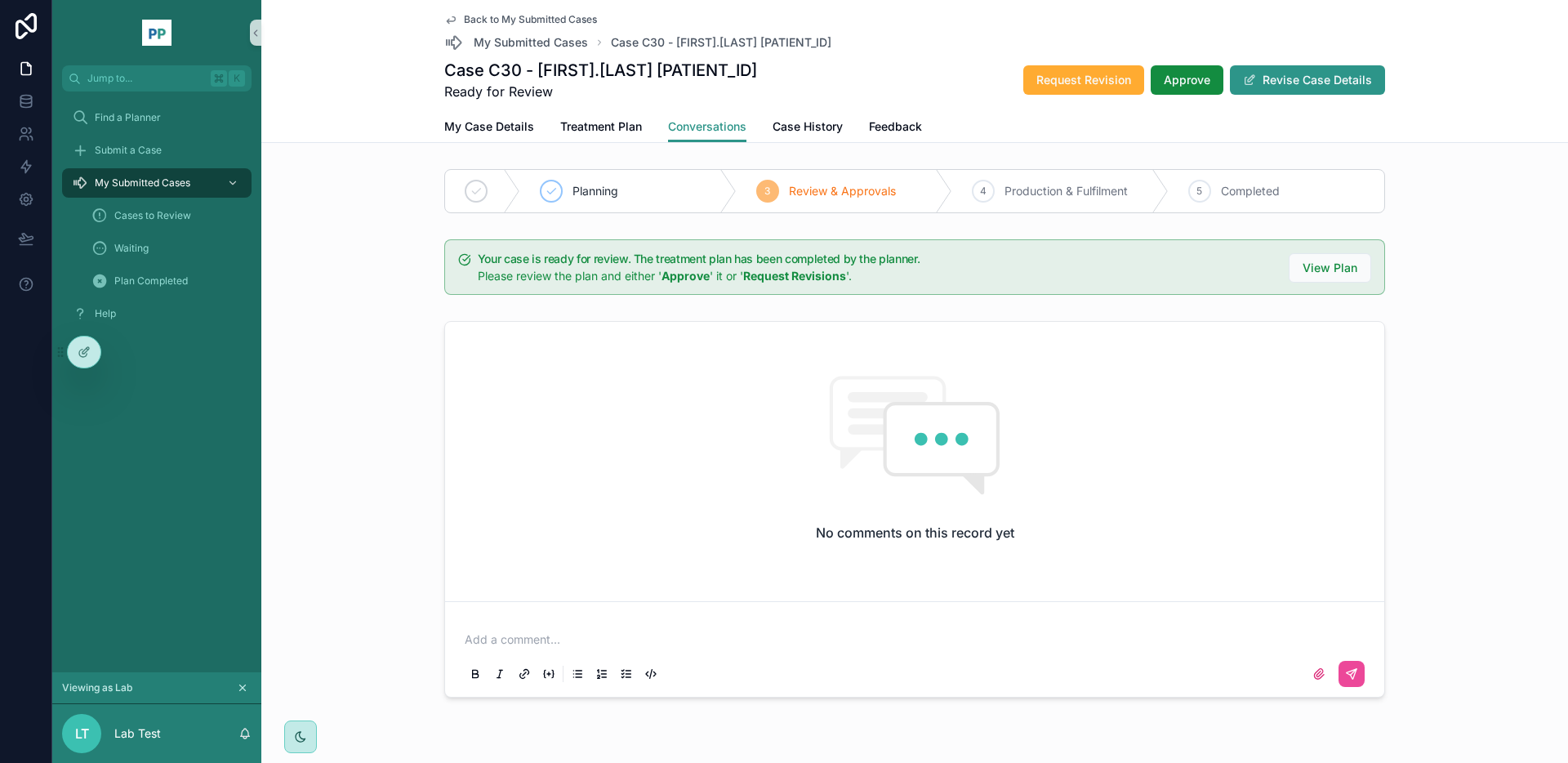 click on "Add a comment..." at bounding box center [915, 656] 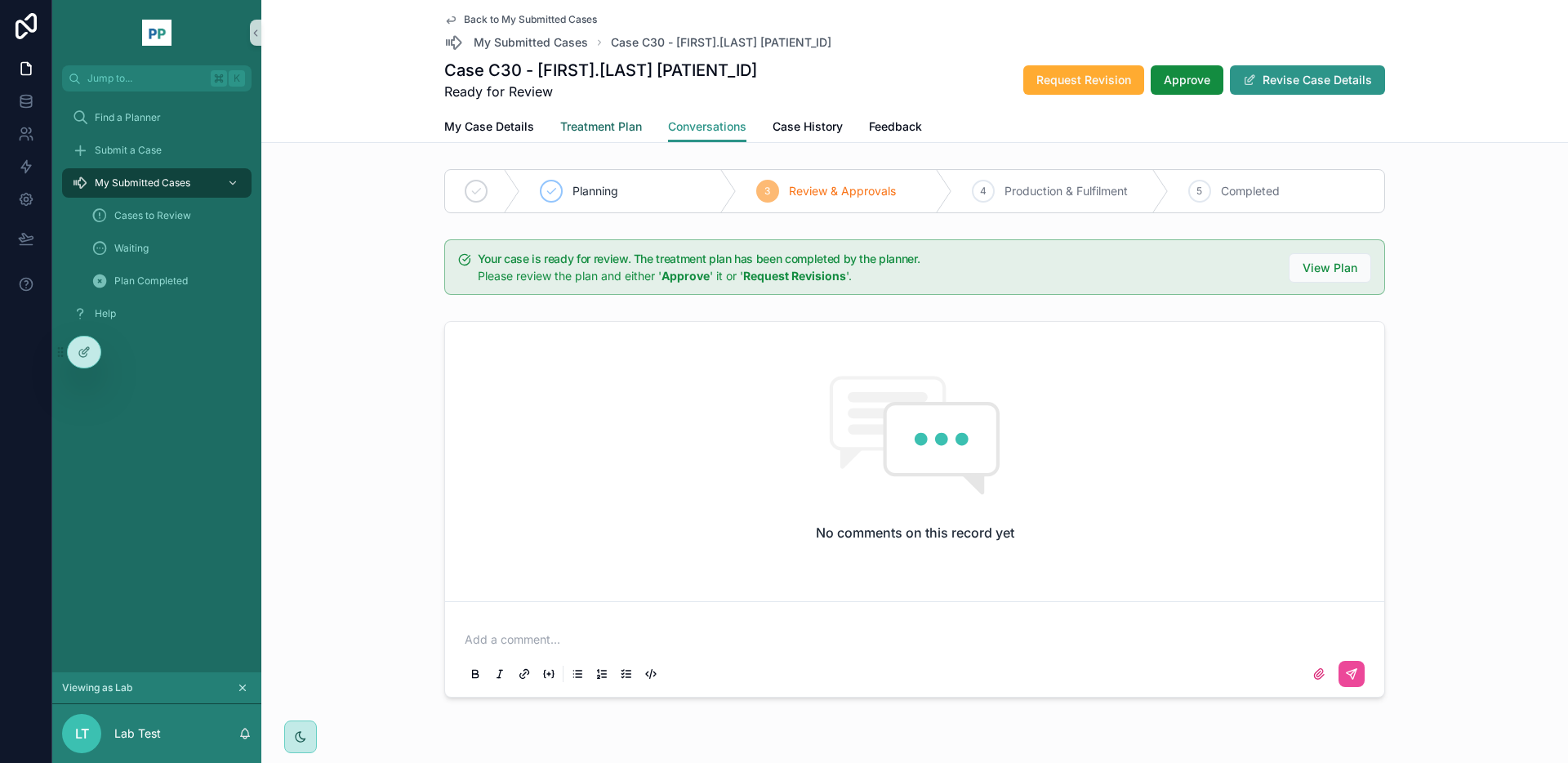 drag, startPoint x: 586, startPoint y: 124, endPoint x: 535, endPoint y: 132, distance: 51.62364 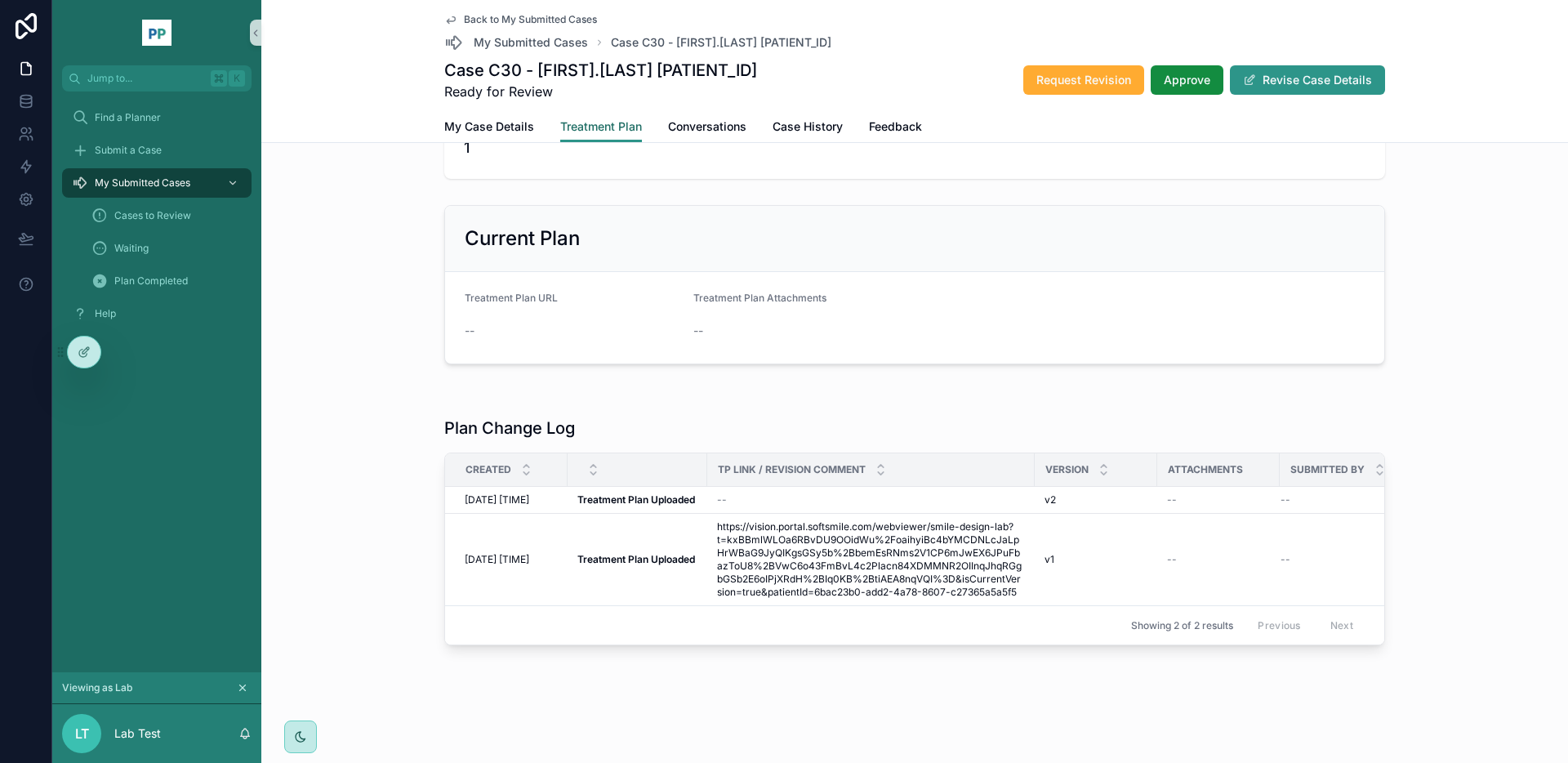 scroll, scrollTop: 0, scrollLeft: 0, axis: both 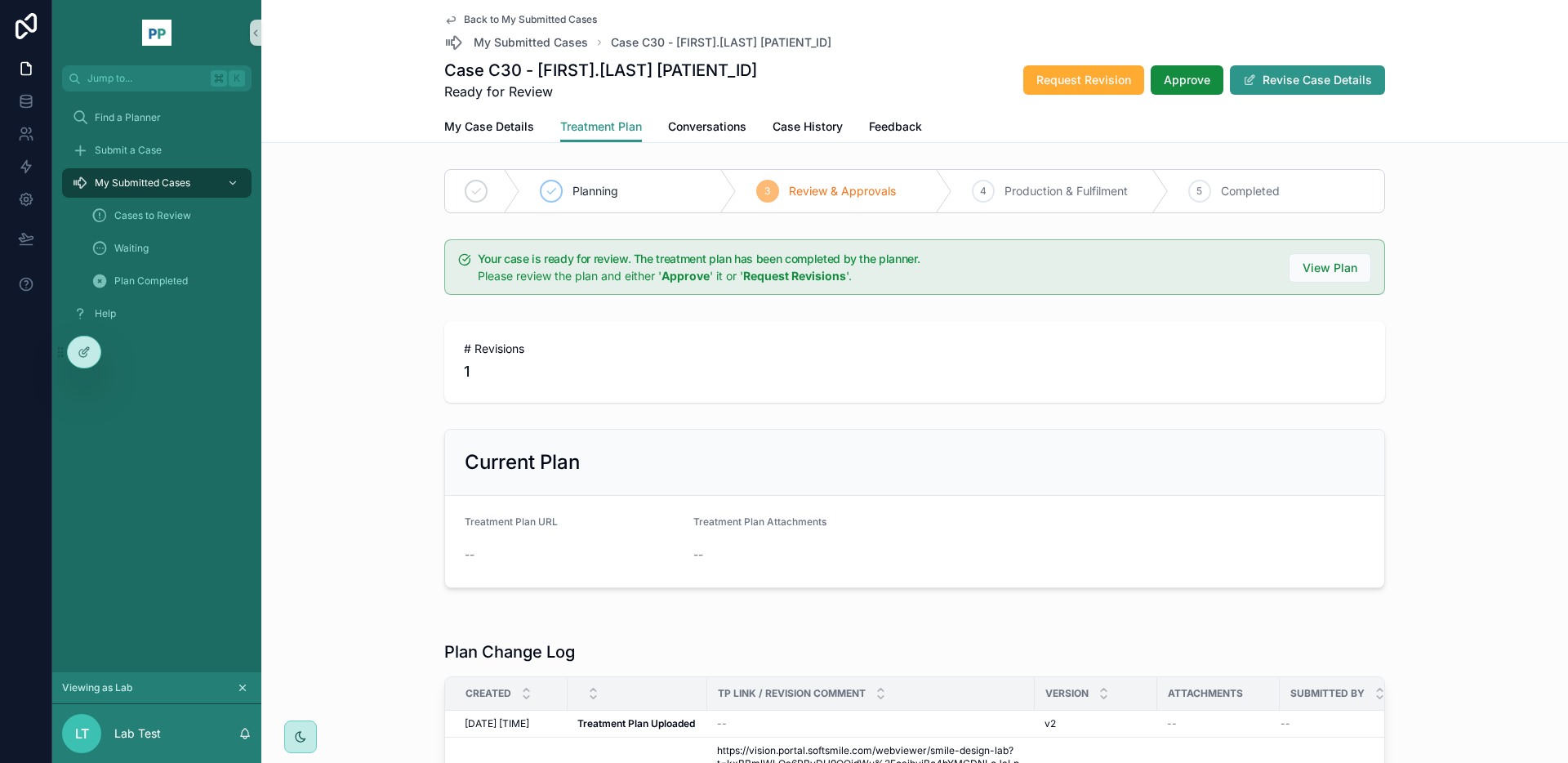 click on "Back to My Submitted Cases My Submitted Cases Case C30 - [FIRST].[LAST] [PATIENT_ID] Case C30 - [FIRST].[LAST] [PATIENT_ID] Ready for Review Request Revision Approve Revise Case Details Treatment Plan My Case Details Treatment Plan Conversations Case History Feedback Planning 3 Review & Approvals 4 Production & Fulfilment  5 Completed Your case is ready for review. The treatment plan has been completed by the planner. Please review the plan and either ' Approve ' it or ' Request Revisions '.  View Plan # Revisions 1 Current Plan  Treatment Plan URL -- Treatment Plan Attachments -- Plan Change Log Created TP link / Revision Comment Version Attachments Submitted By [DATE] [TIME] [DATE] [TIME] Treatment Plan Uploaded Treatment Plan Uploaded -- v2 v2 -- -- [DATE] [TIME] [DATE] [TIME] Treatment Plan Uploaded Treatment Plan Uploaded v1 v1 -- -- Showing 2 of 2 results Previous Next" at bounding box center (915, 493) 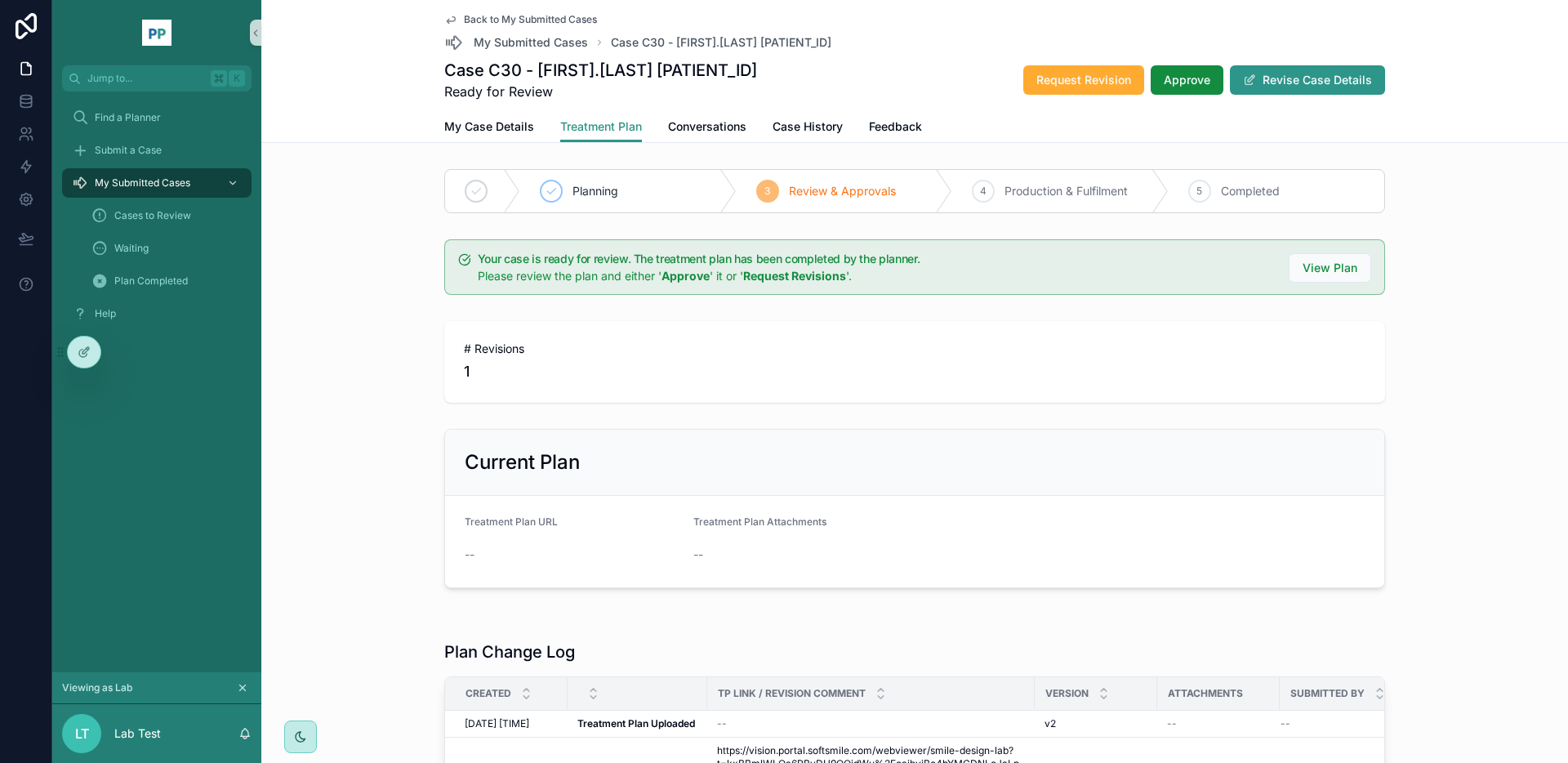 click on "Case C30 - [FIRST].[LAST] [PATIENT_ID] Ready for Review Request Revision Approve Revise Case Details" at bounding box center [915, 80] 